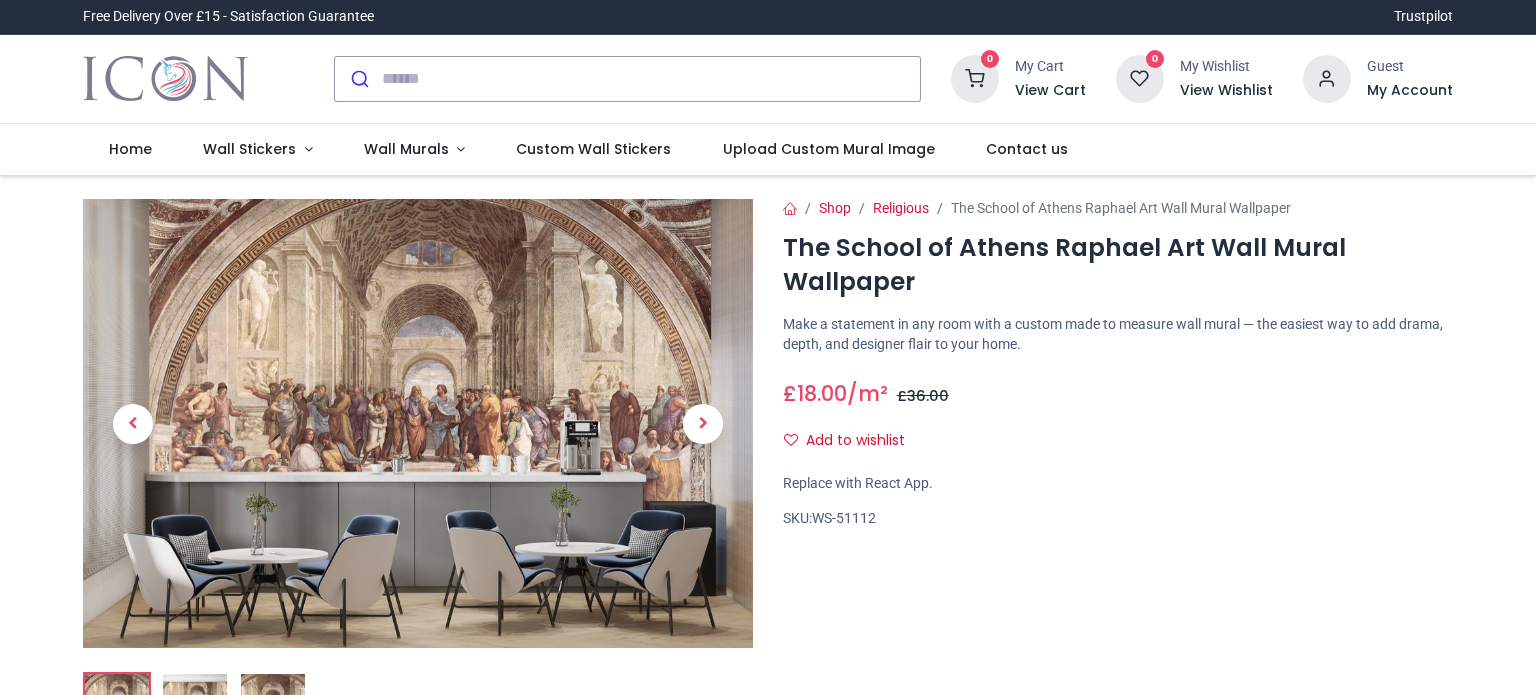 scroll, scrollTop: 0, scrollLeft: 0, axis: both 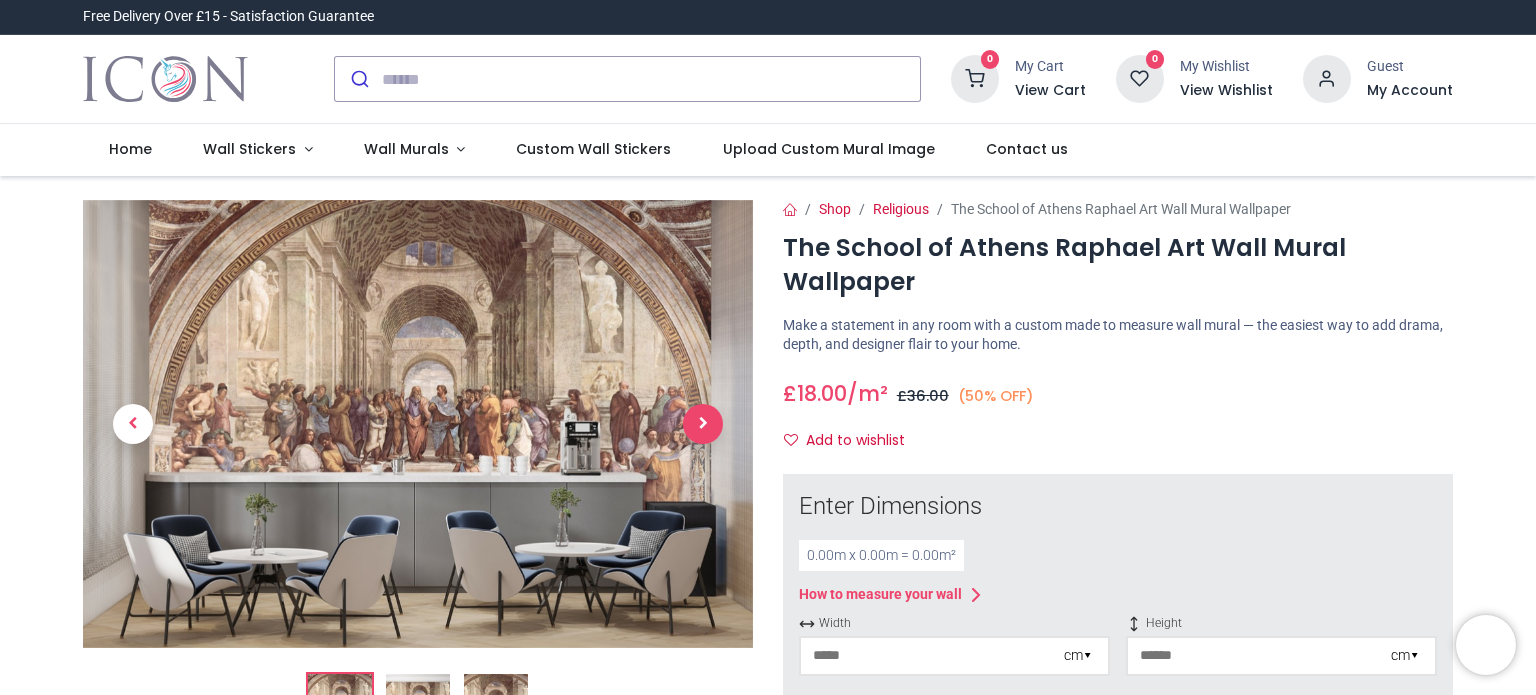 click at bounding box center (703, 424) 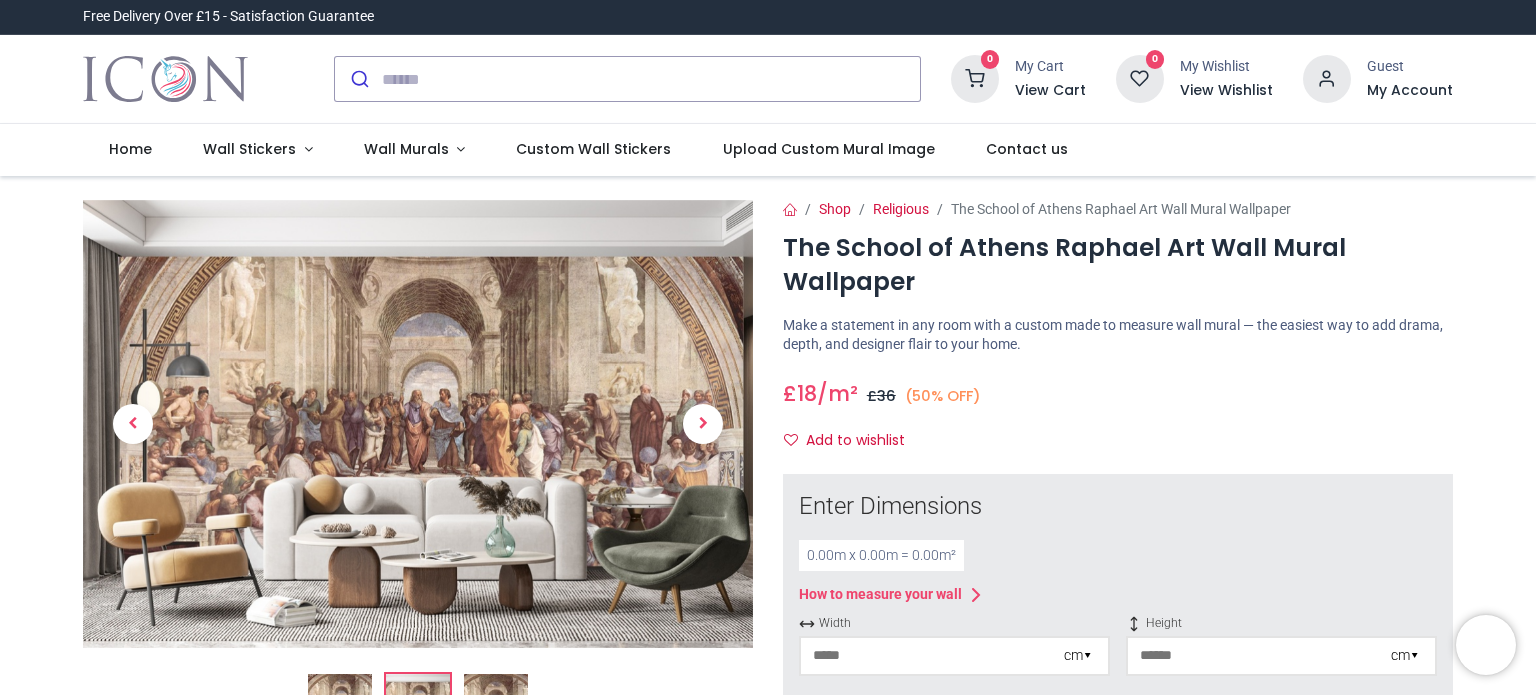 click at bounding box center [340, 706] 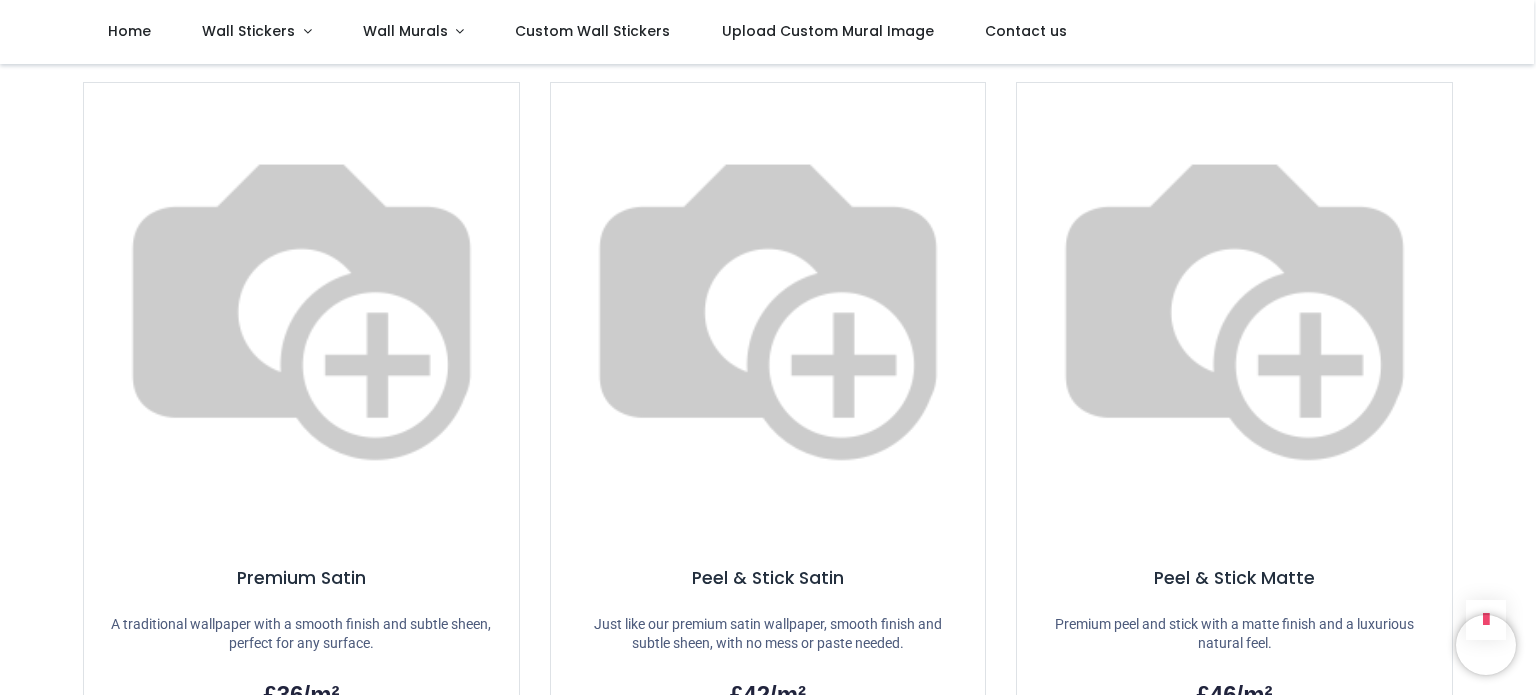scroll, scrollTop: 1344, scrollLeft: 0, axis: vertical 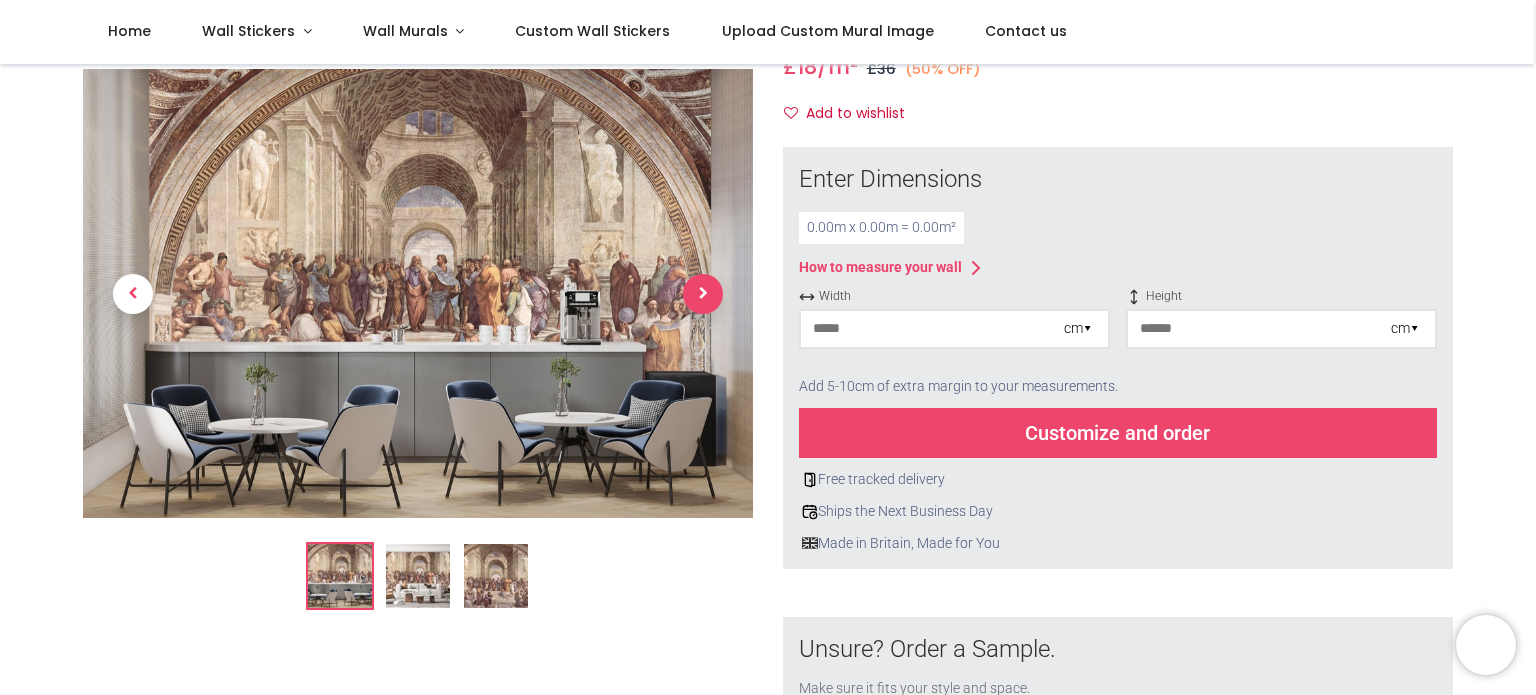 click at bounding box center [703, 294] 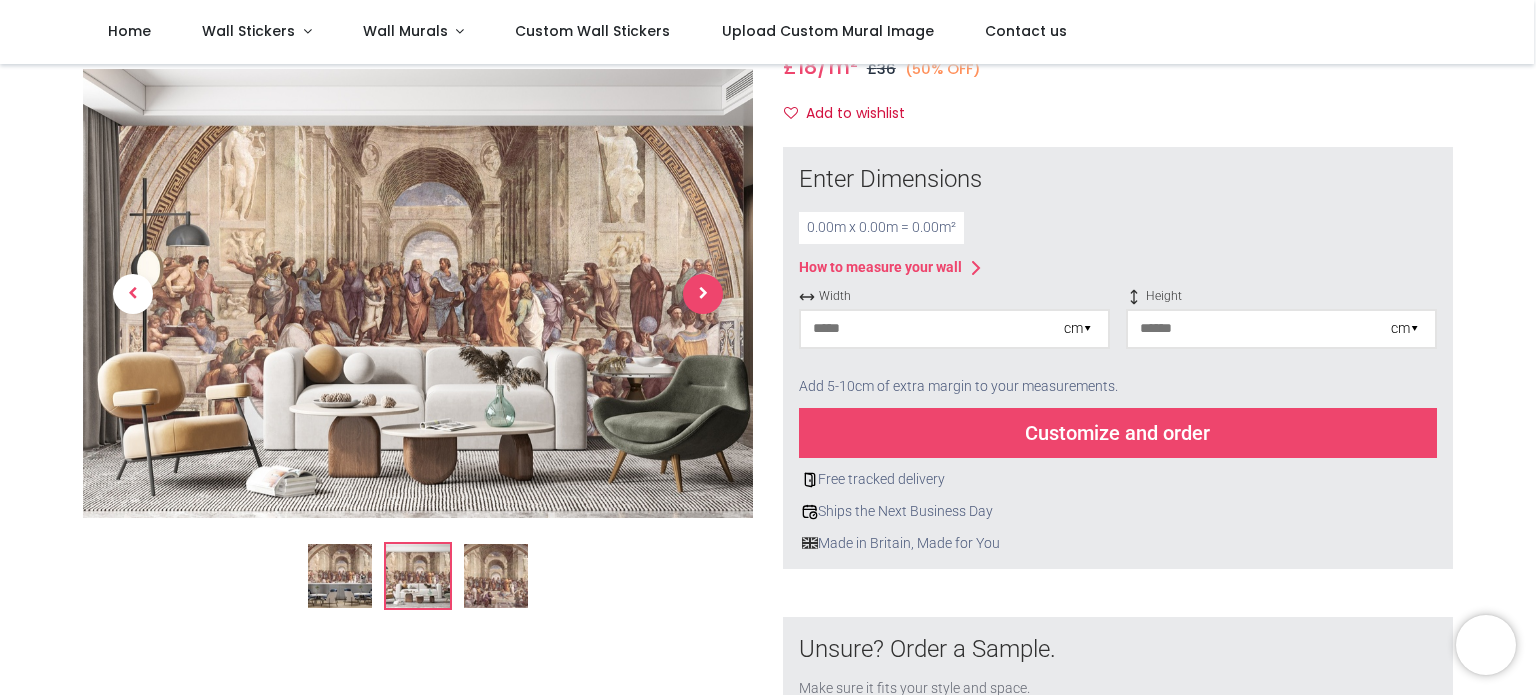 click at bounding box center [703, 294] 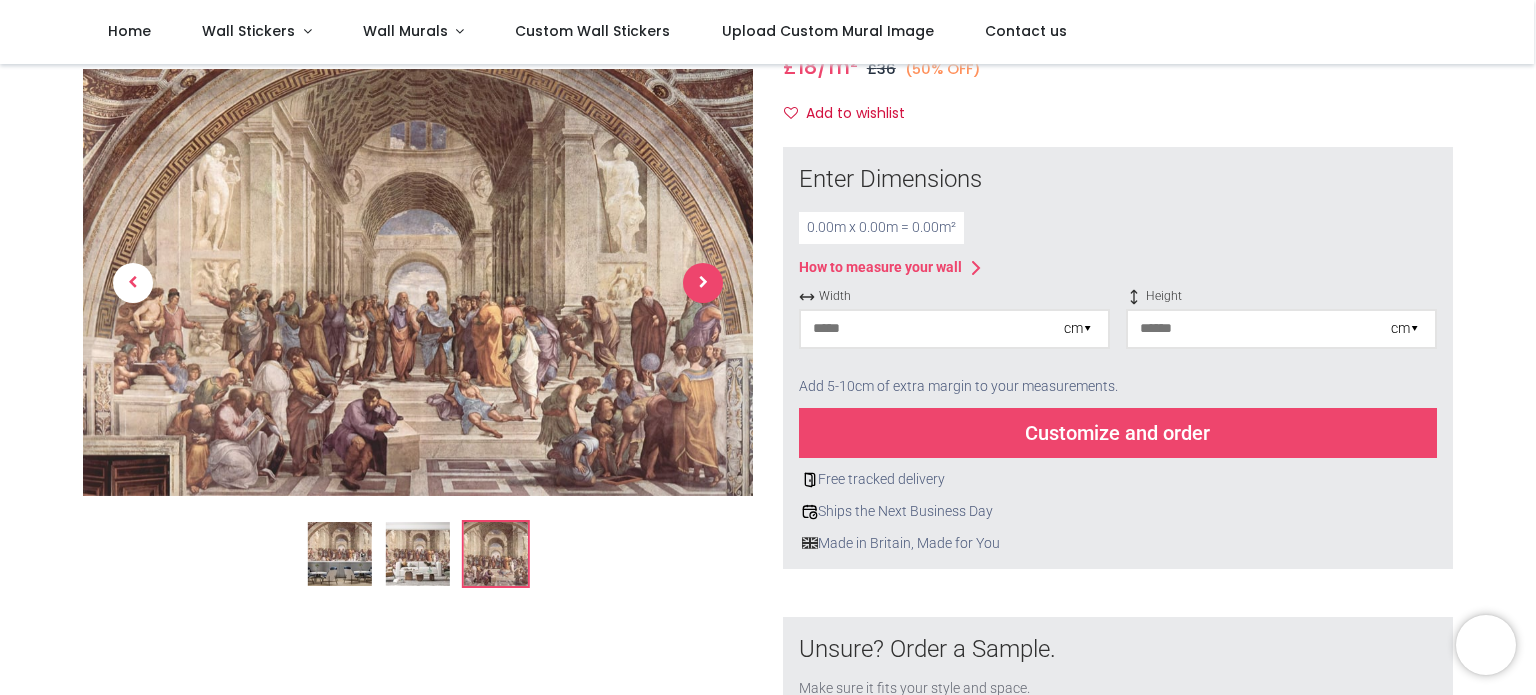 click at bounding box center [703, 283] 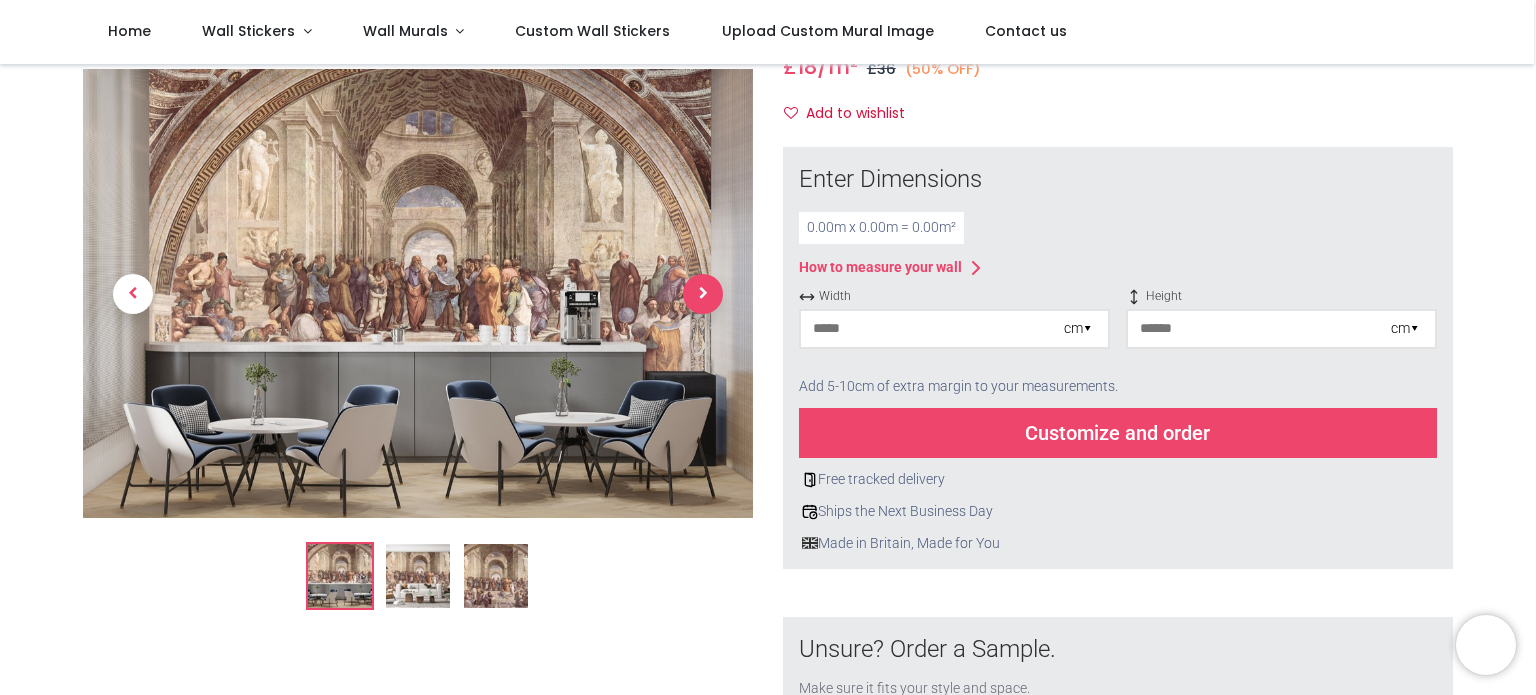 click at bounding box center (703, 294) 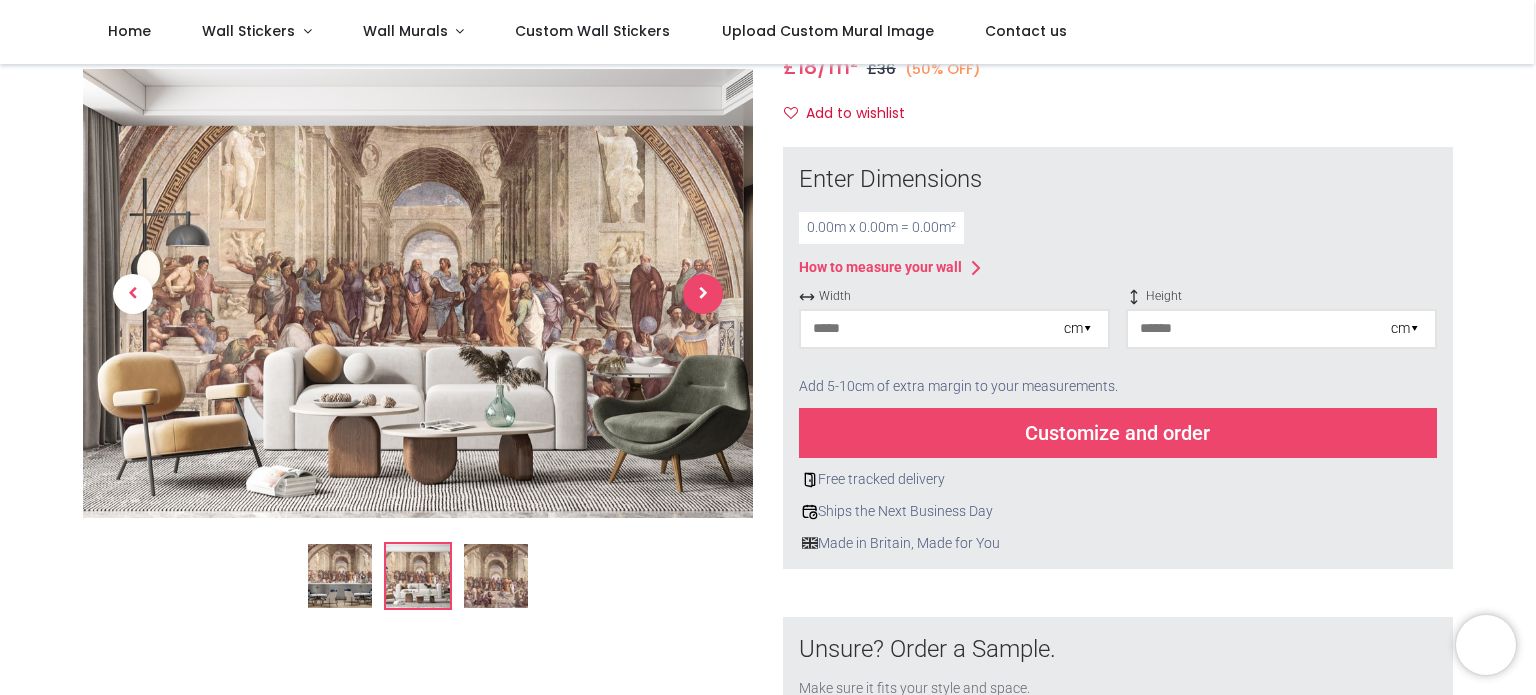 click at bounding box center [703, 294] 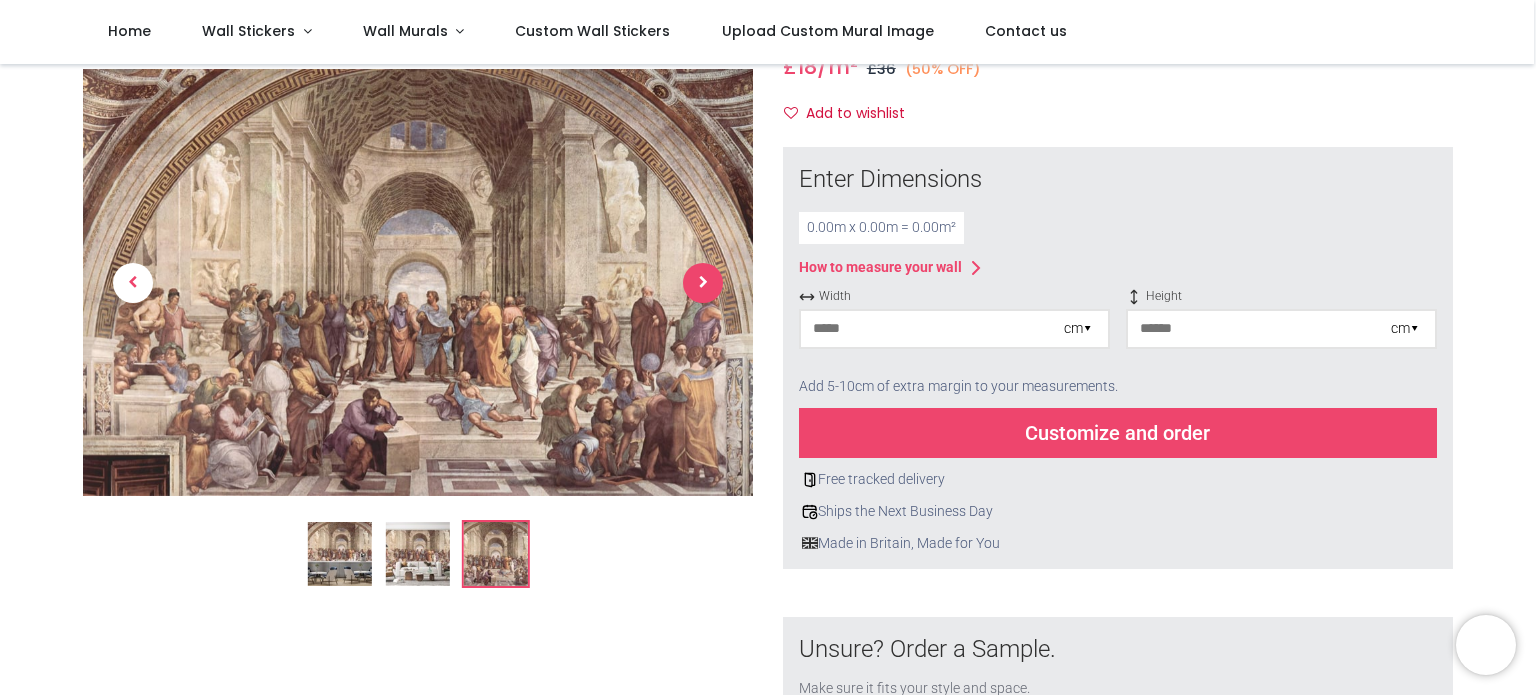 click at bounding box center [703, 283] 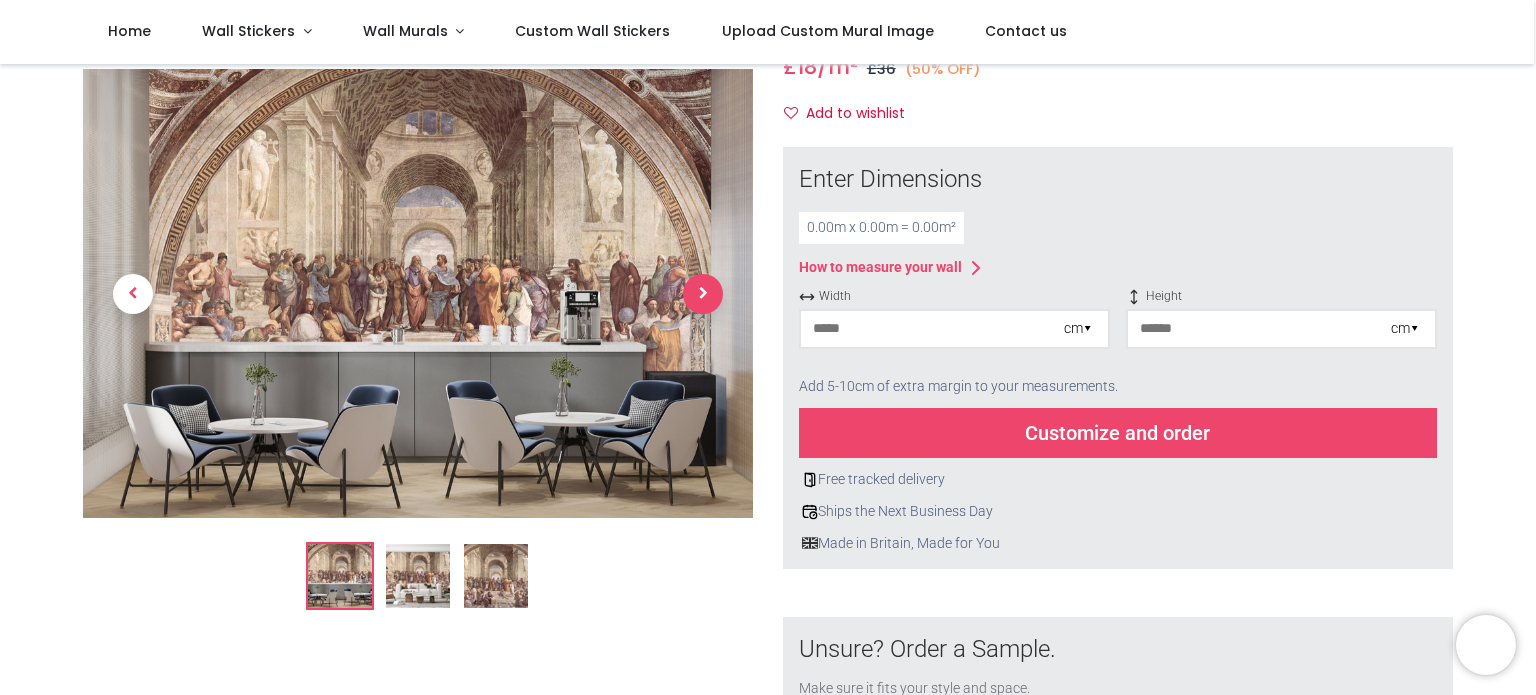 click at bounding box center [703, 294] 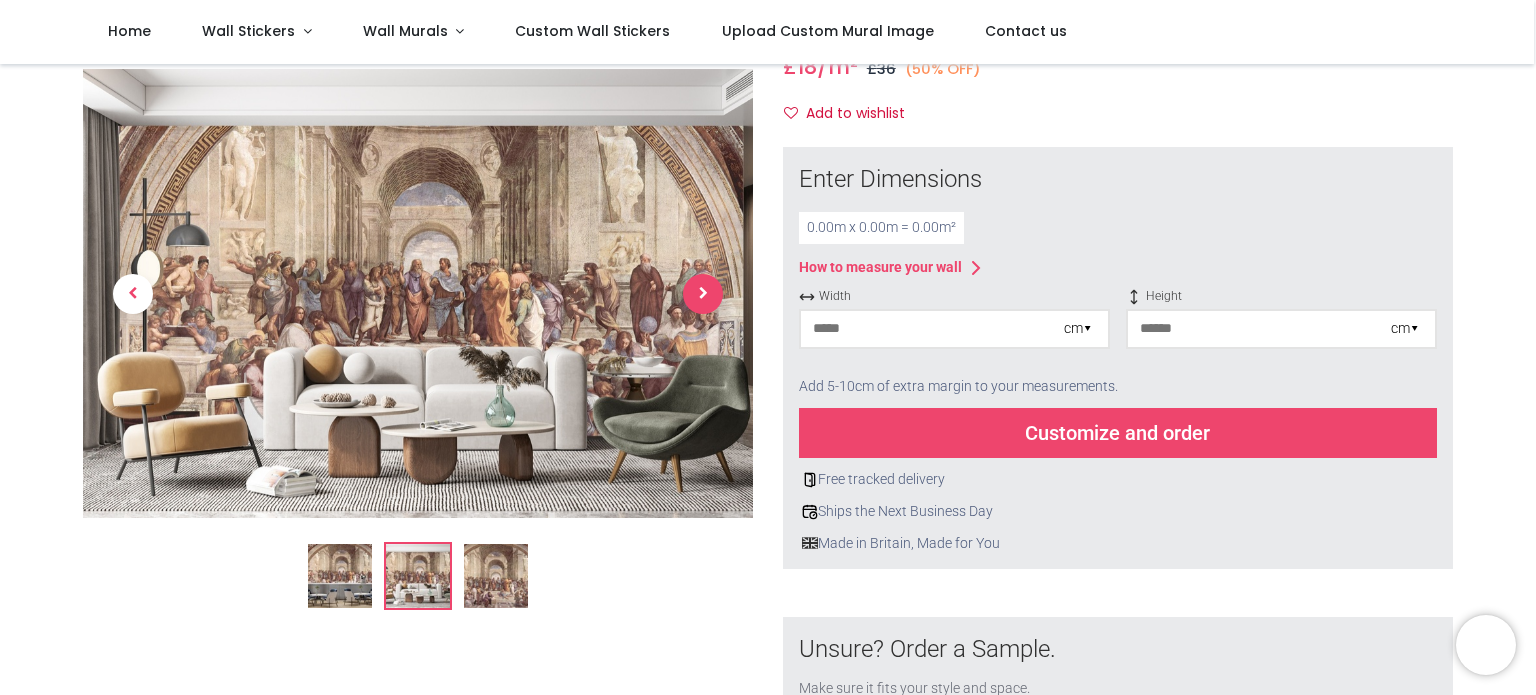 click at bounding box center [703, 294] 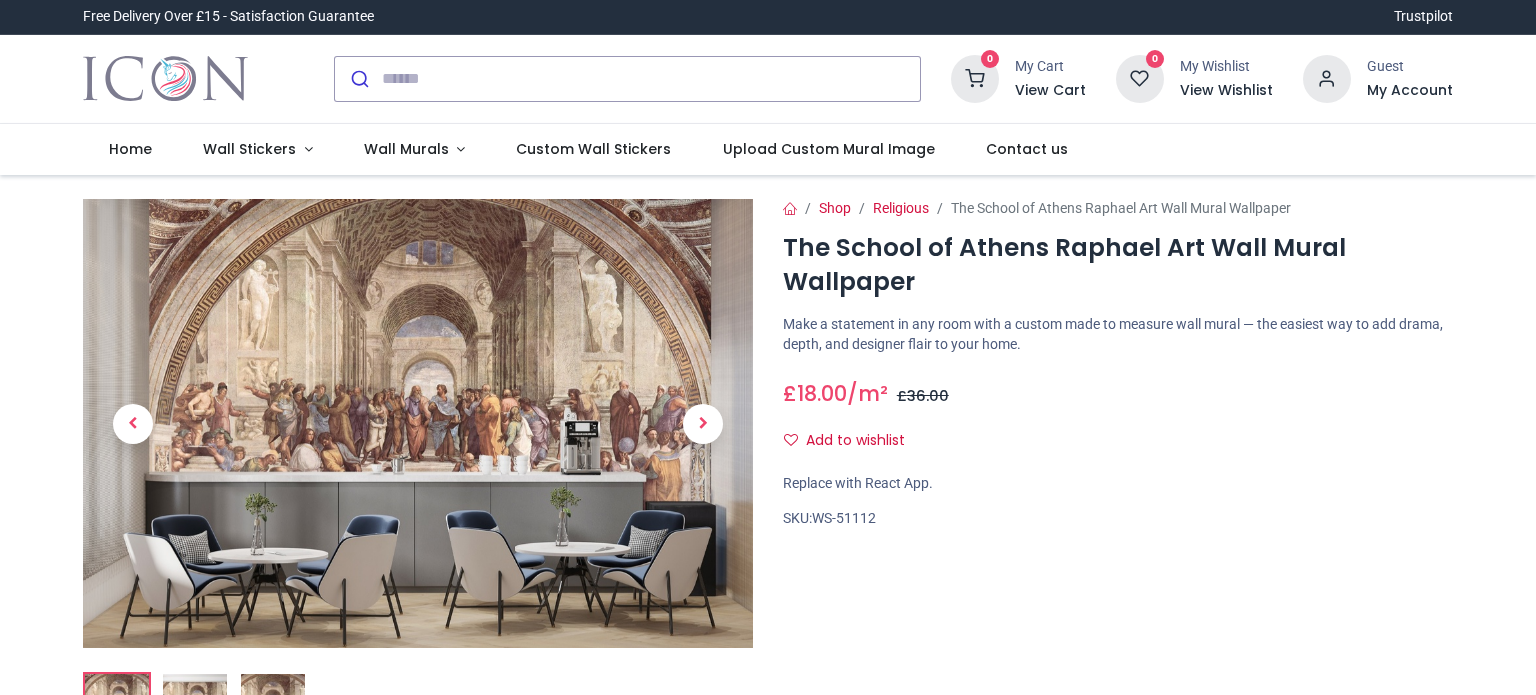 scroll, scrollTop: 0, scrollLeft: 0, axis: both 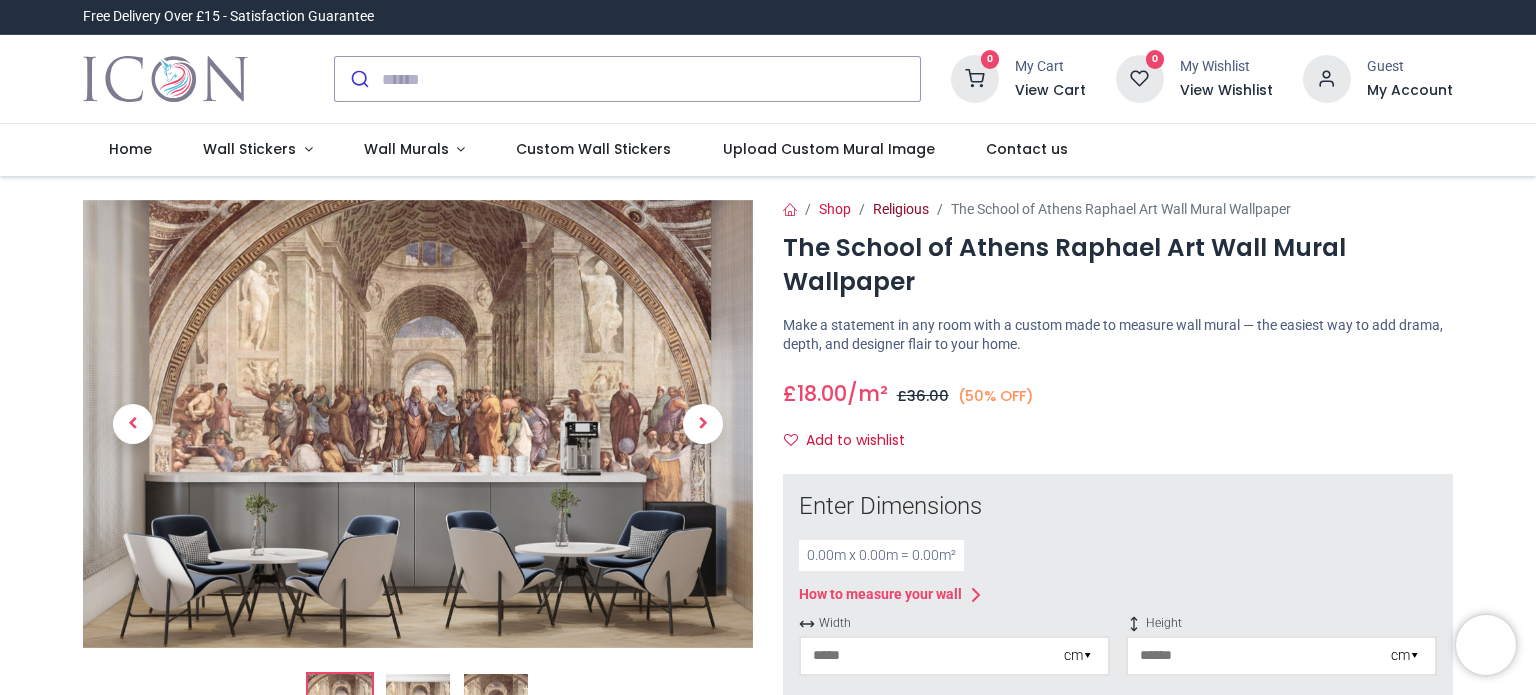 click on "Religious" at bounding box center (901, 209) 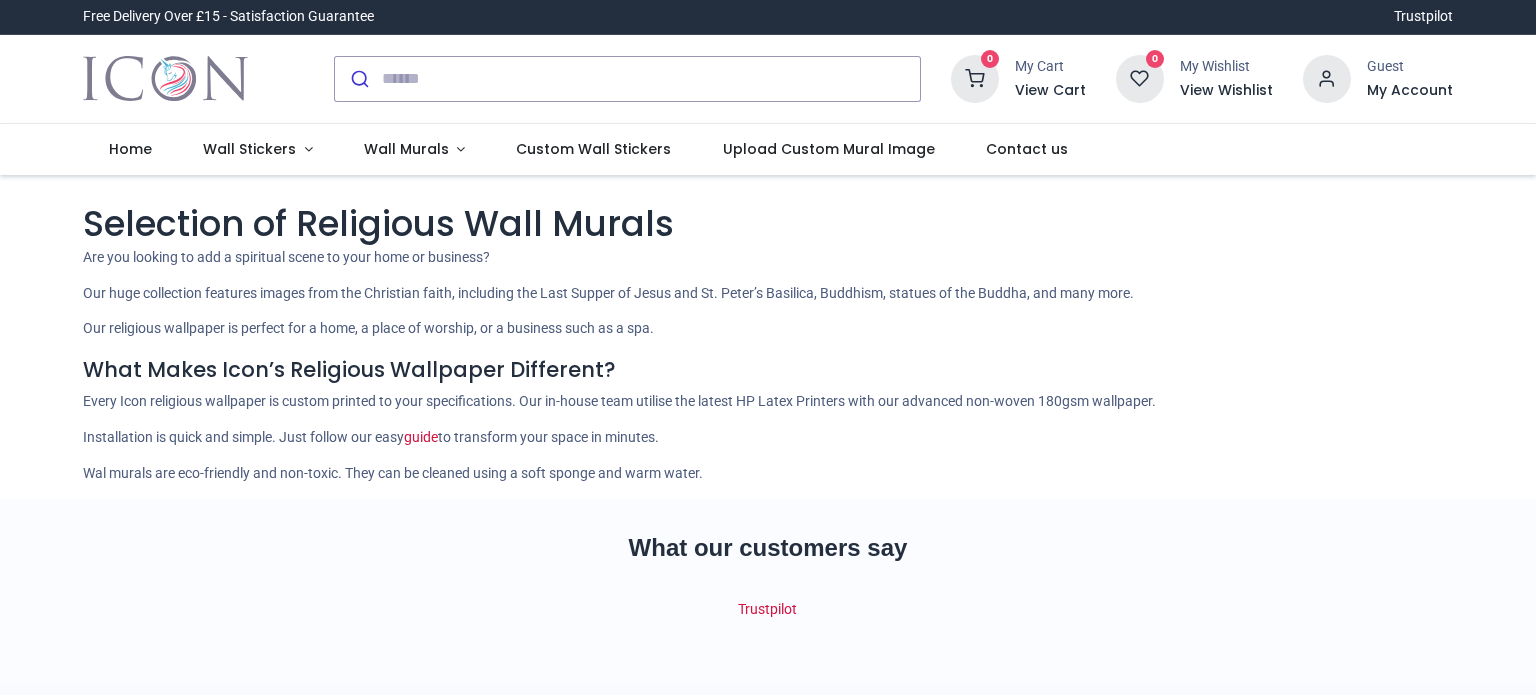 scroll, scrollTop: 0, scrollLeft: 0, axis: both 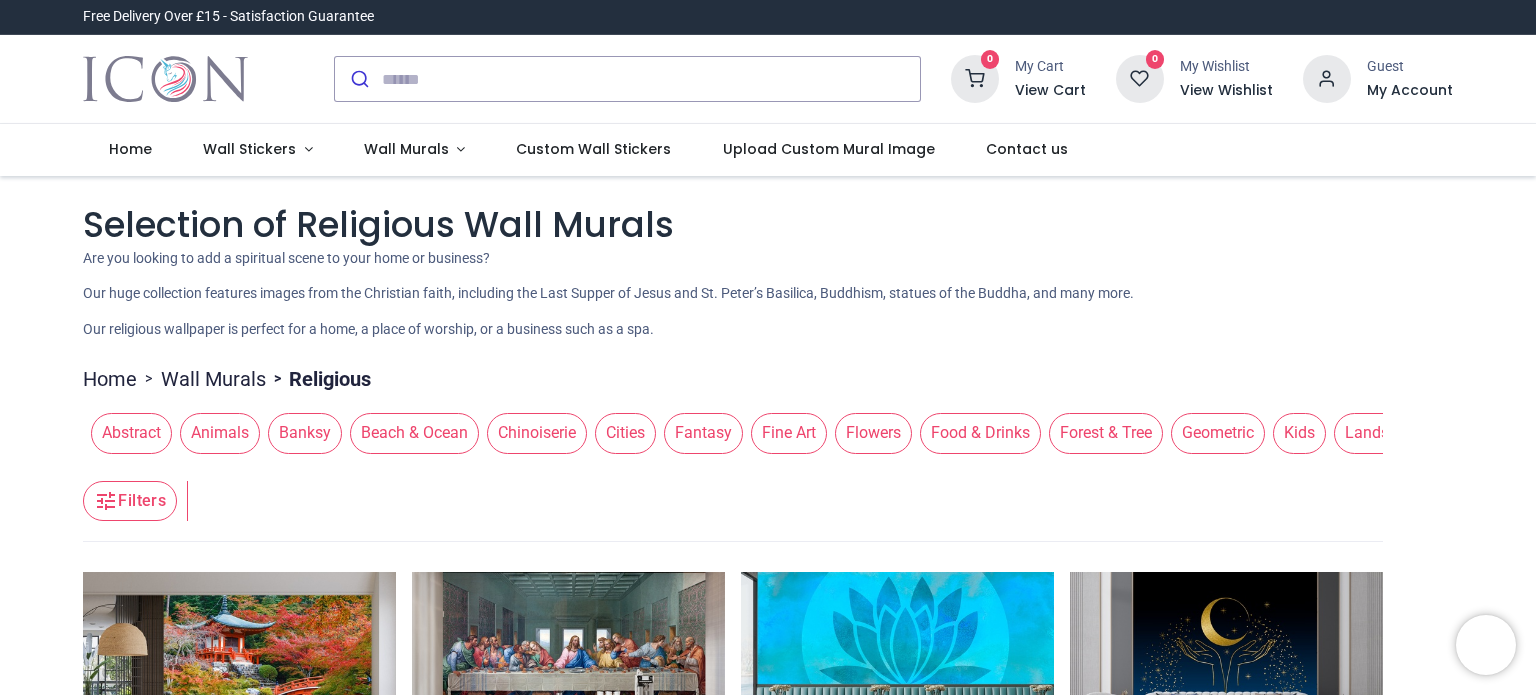 click on "Animals" at bounding box center [220, 433] 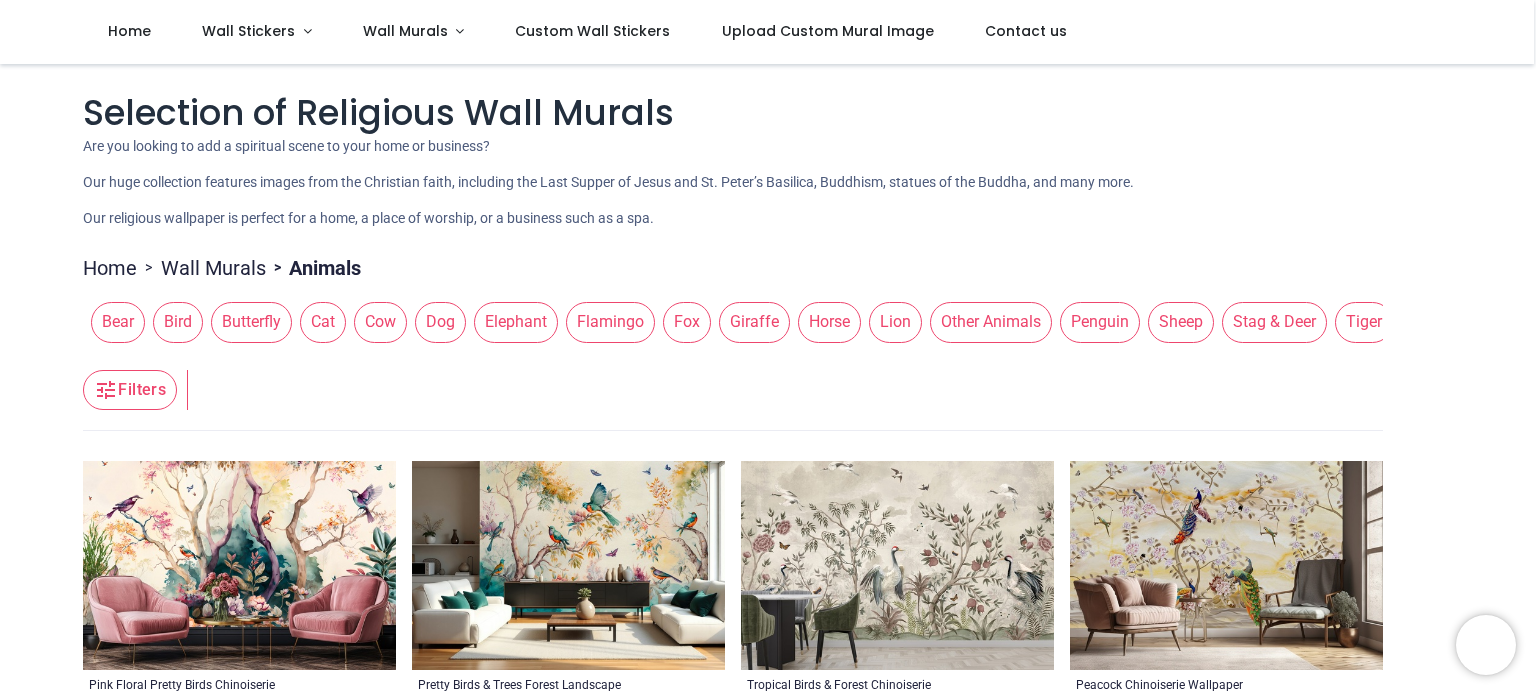 scroll, scrollTop: 608, scrollLeft: 0, axis: vertical 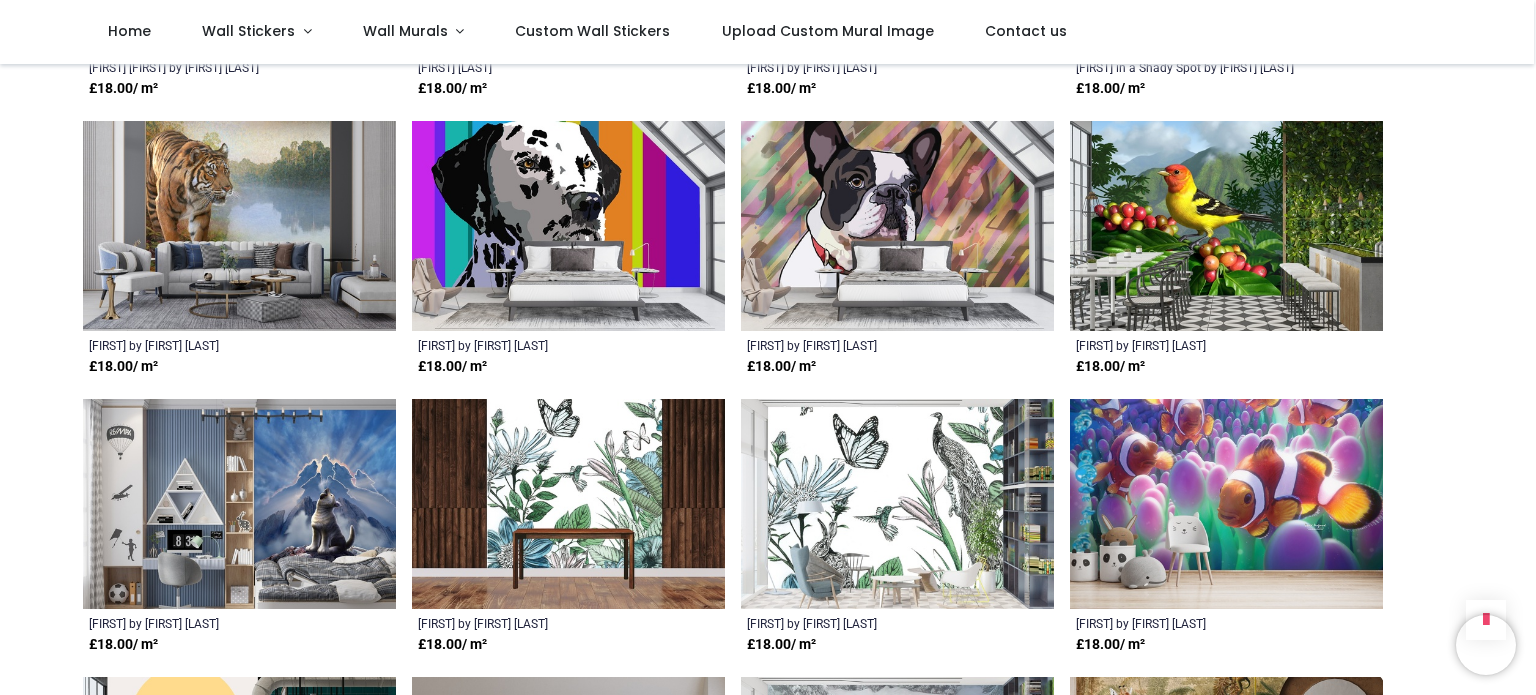click at bounding box center [568, 226] 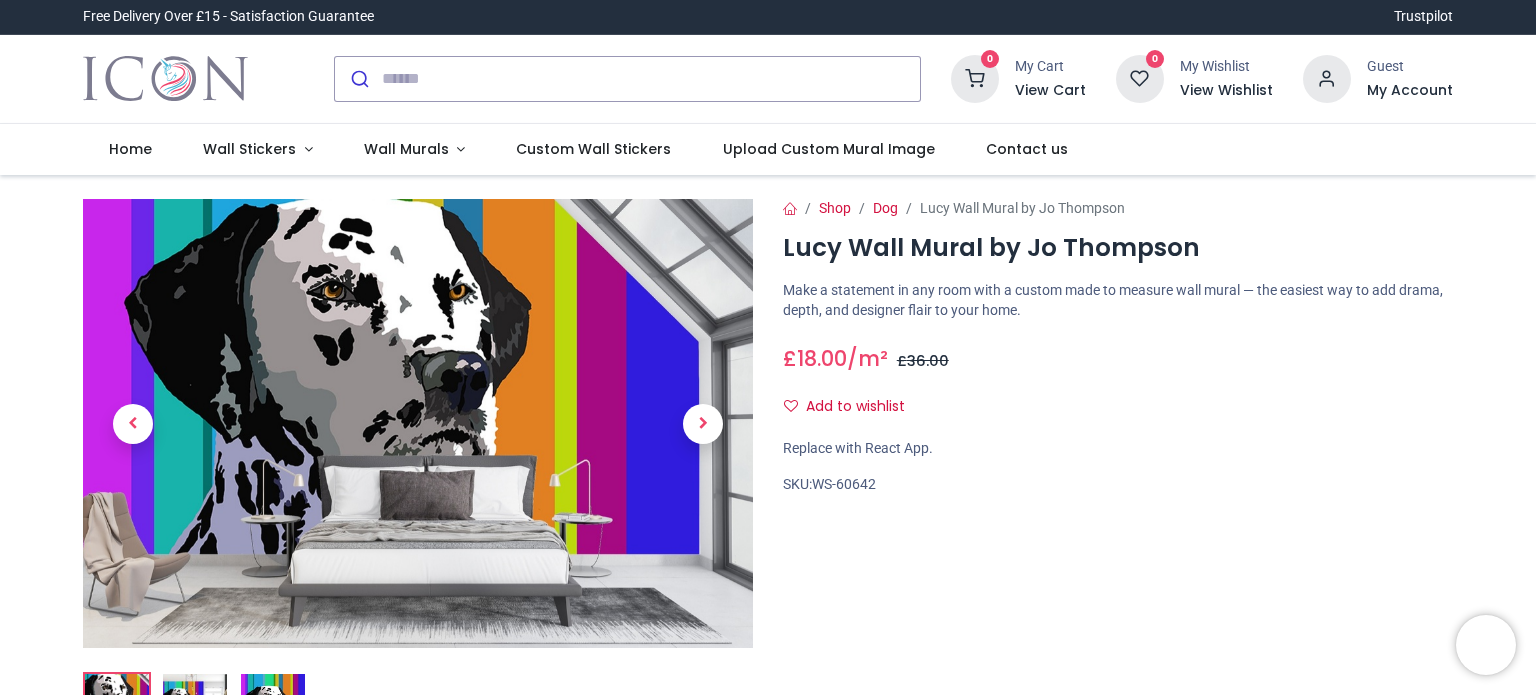 scroll, scrollTop: 0, scrollLeft: 0, axis: both 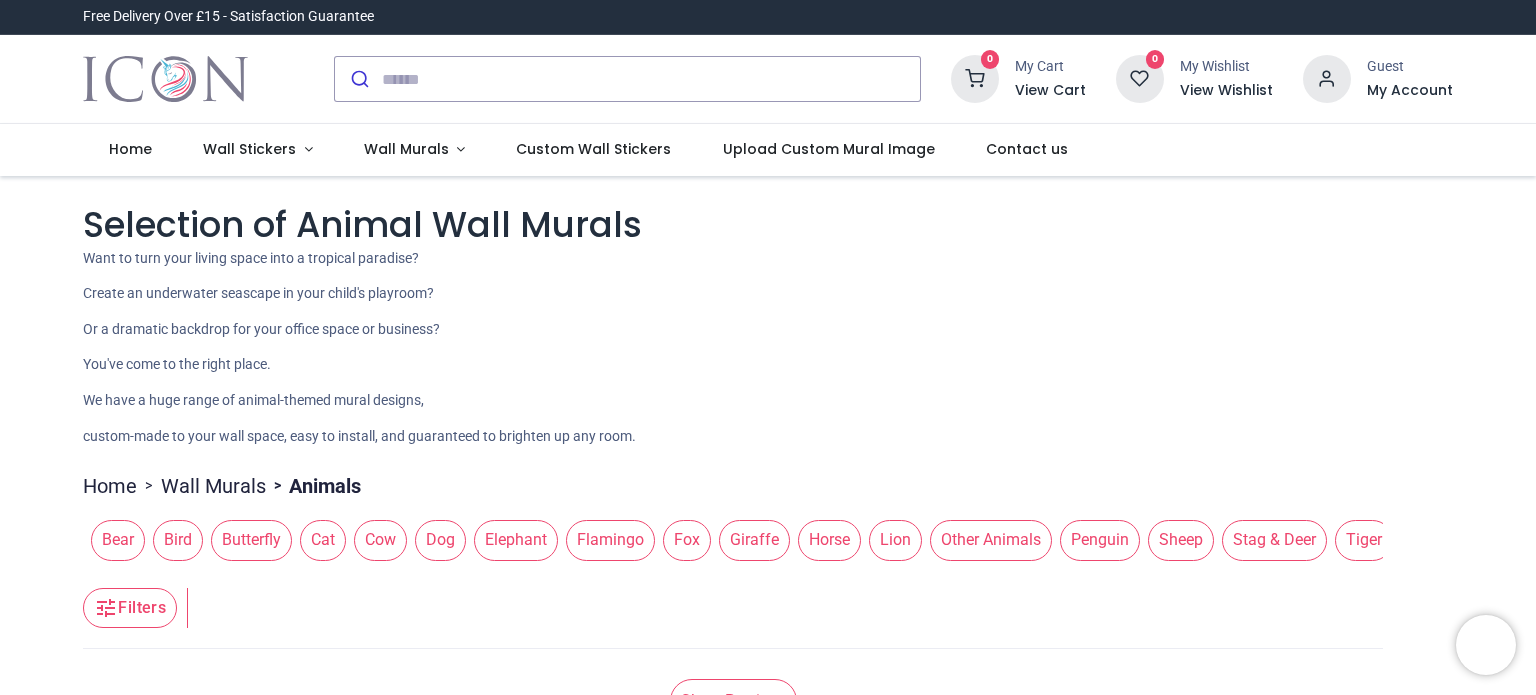 click on "Flamingo" at bounding box center [610, 540] 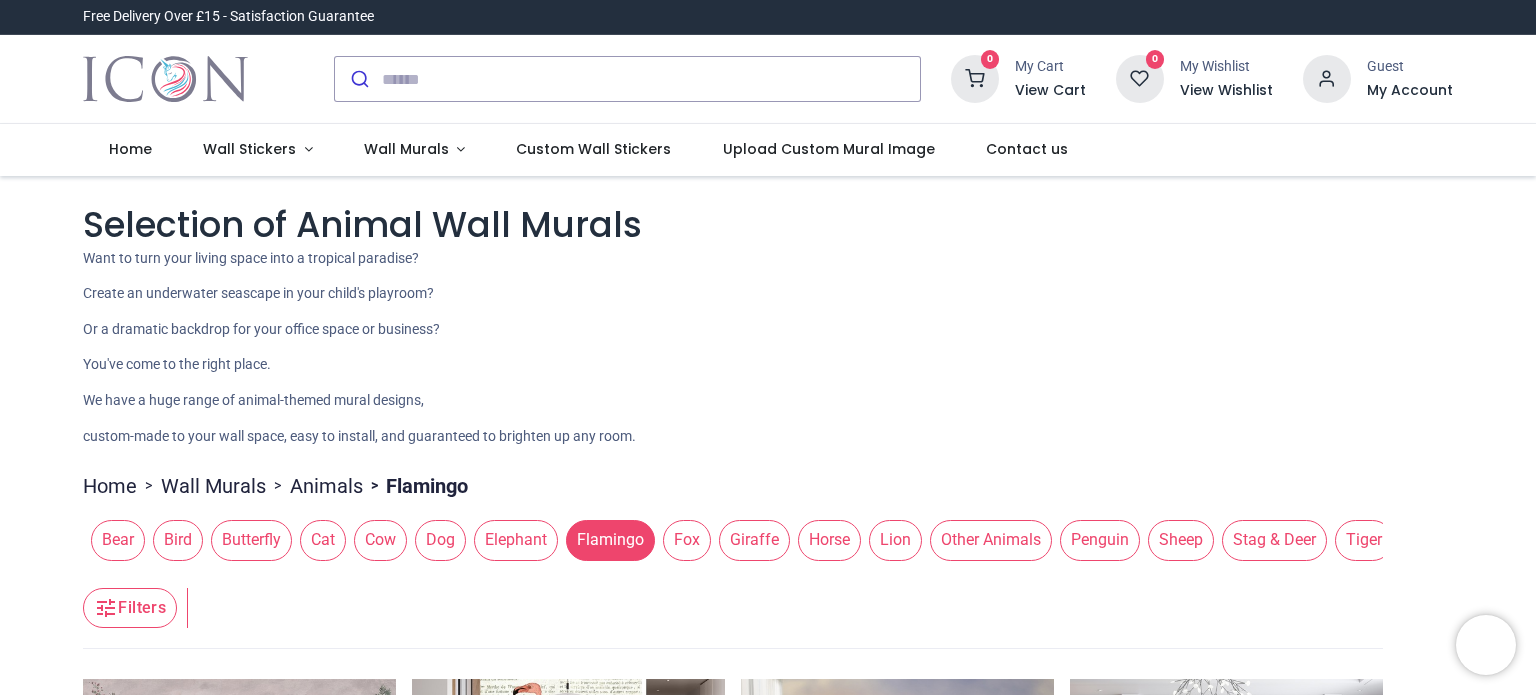 click on "Selection of Animal Wall Murals
Want to turn your living space into a tropical paradise?
Create an underwater seascape in your child's playroom?
Or a dramatic backdrop for your office space or business?
You've come to the right place.
We have a huge range of animal-themed mural designs,
custom-made to your wall space, easy to install, and guaranteed to brighten up any room." at bounding box center [768, 323] 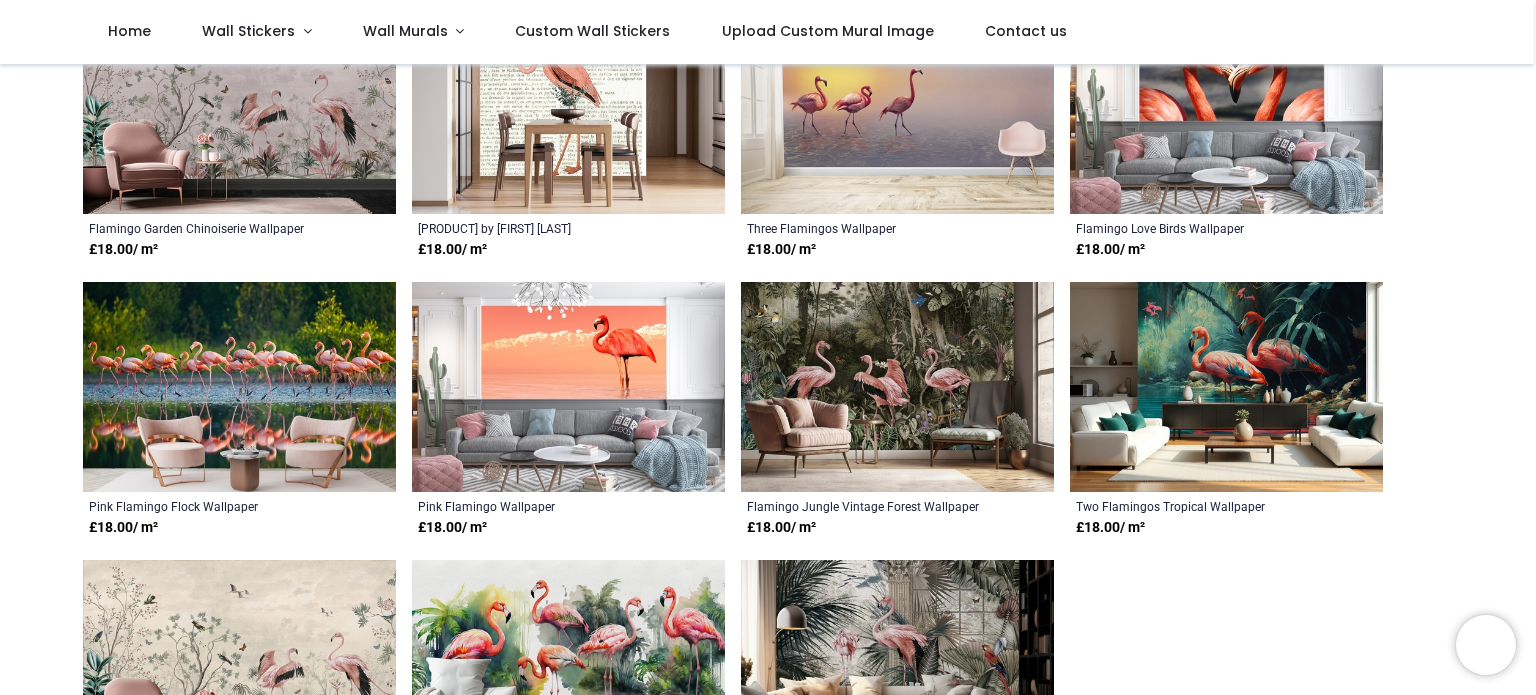 scroll, scrollTop: 608, scrollLeft: 0, axis: vertical 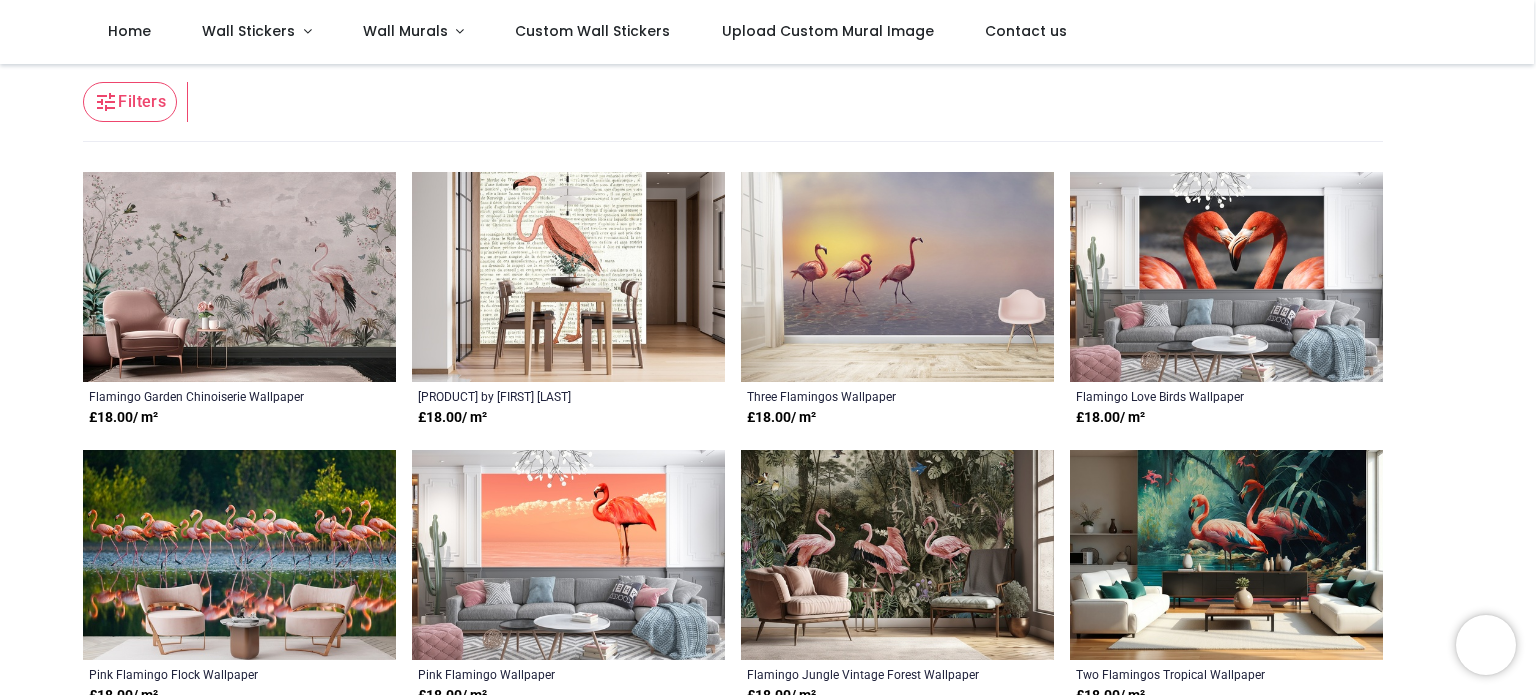 click at bounding box center [239, 277] 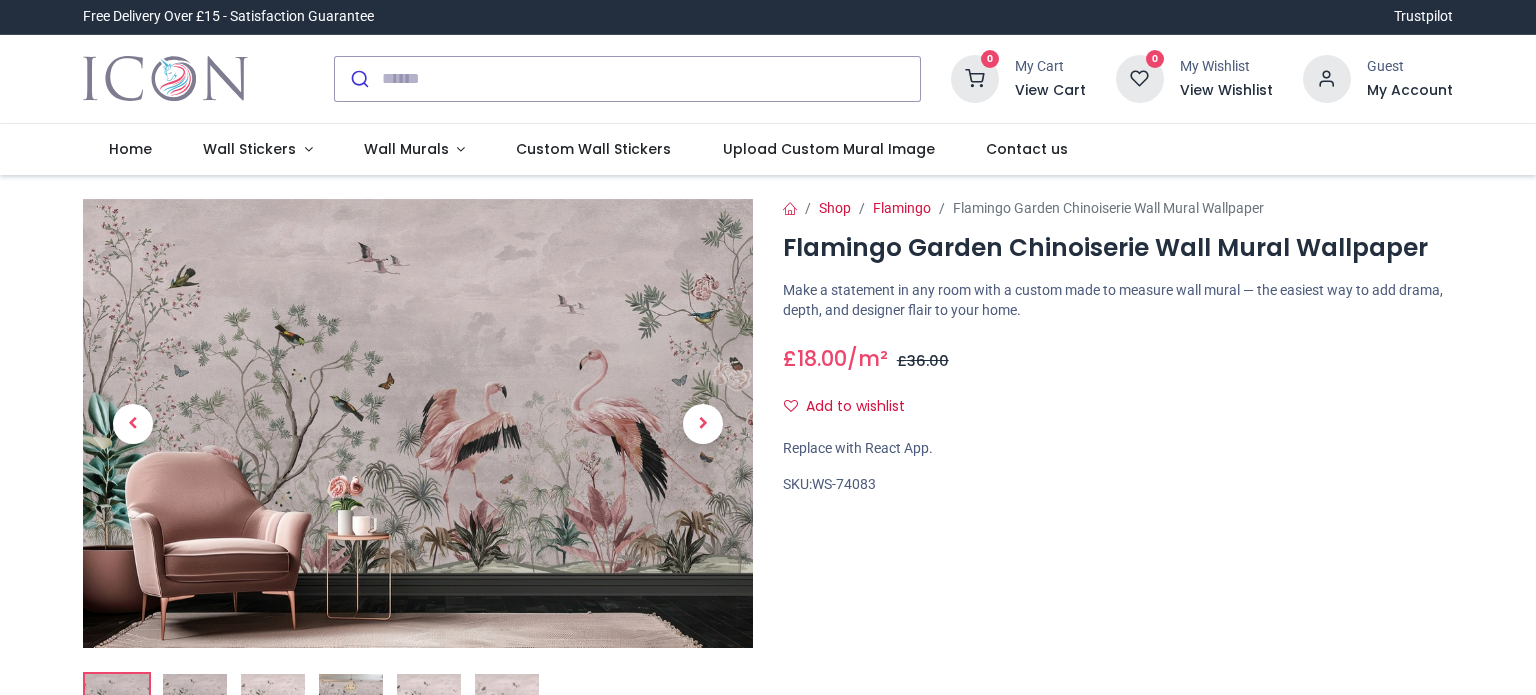 scroll, scrollTop: 0, scrollLeft: 0, axis: both 